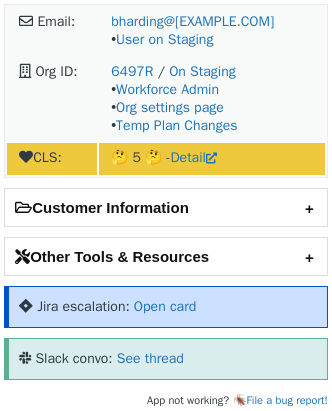 scroll, scrollTop: 0, scrollLeft: 0, axis: both 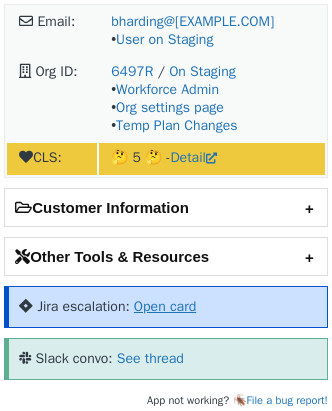 click on "Open card" at bounding box center (165, 306) 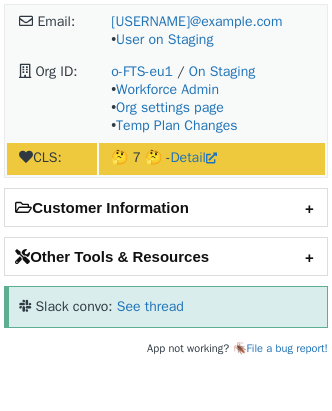 scroll, scrollTop: 0, scrollLeft: 0, axis: both 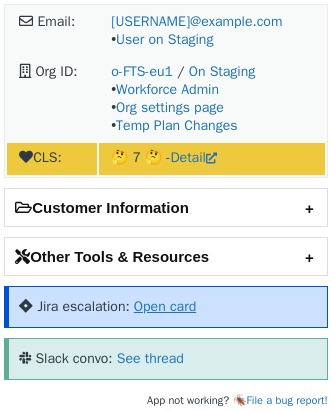 click on "Open card" at bounding box center [165, 306] 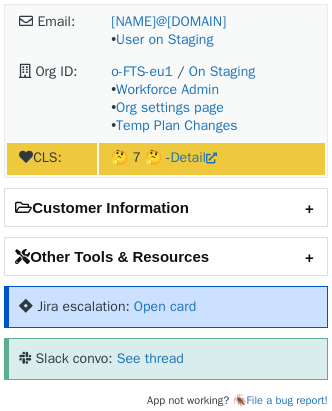 scroll, scrollTop: 0, scrollLeft: 0, axis: both 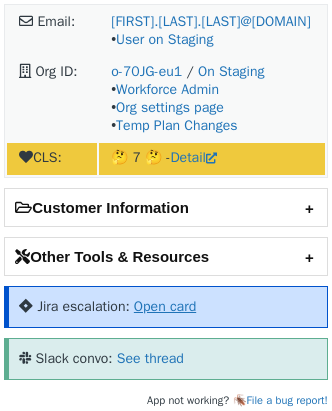 click on "Open card" at bounding box center [165, 306] 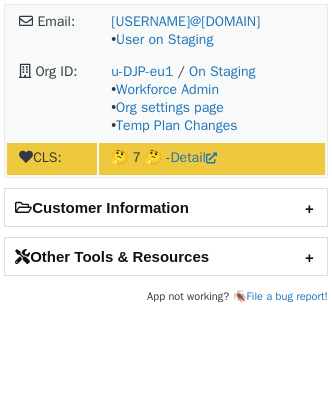 scroll, scrollTop: 0, scrollLeft: 0, axis: both 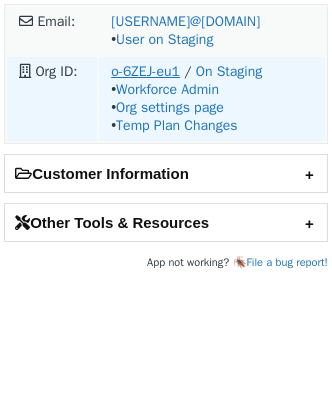 click on "o-6ZEJ-eu1" at bounding box center (145, 71) 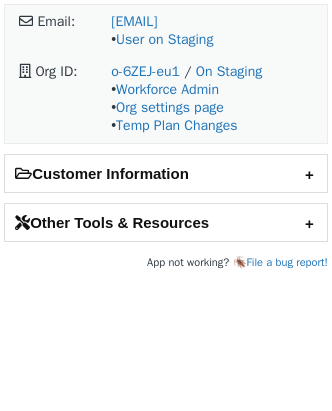 scroll, scrollTop: 0, scrollLeft: 0, axis: both 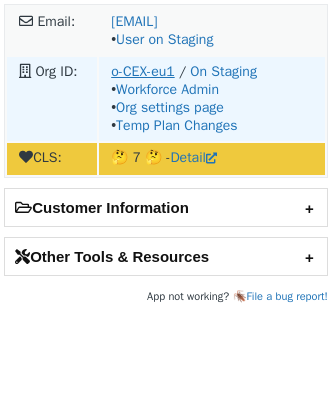click on "o-CEX-eu1" at bounding box center (142, 71) 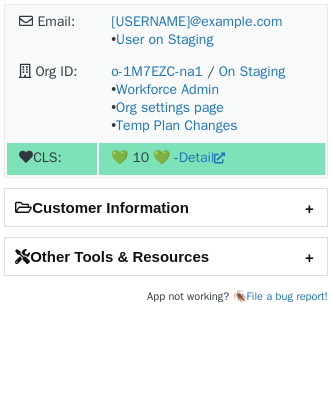 scroll, scrollTop: 0, scrollLeft: 0, axis: both 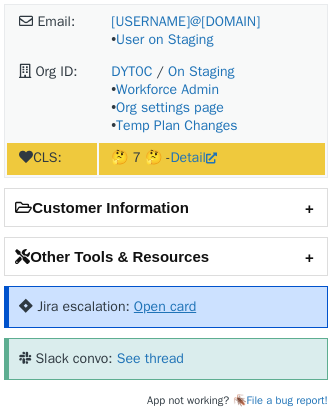 click on "Open card" at bounding box center (165, 306) 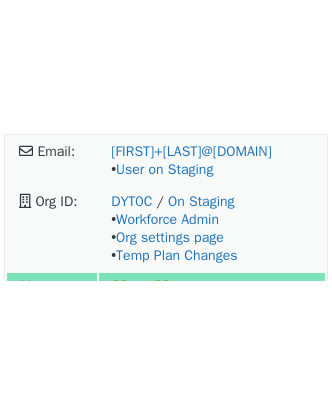 scroll, scrollTop: 0, scrollLeft: 0, axis: both 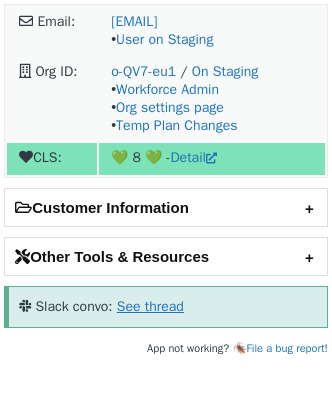 click on "See thread" at bounding box center (150, 306) 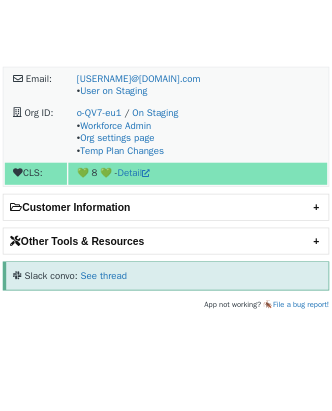 scroll, scrollTop: 0, scrollLeft: 0, axis: both 